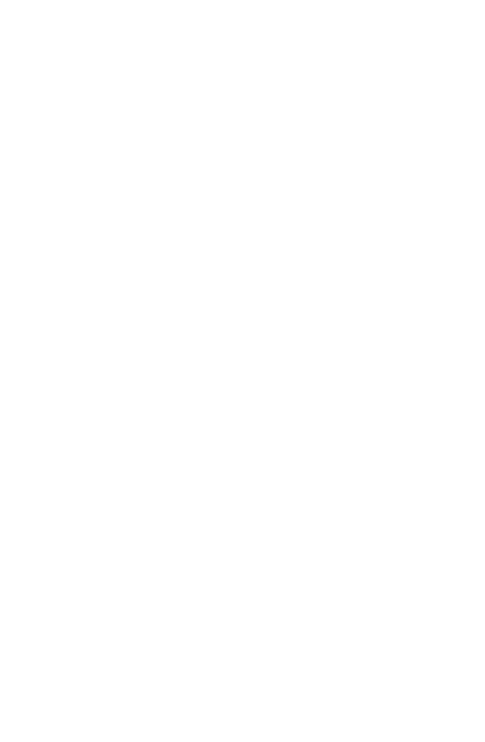 scroll, scrollTop: 0, scrollLeft: 0, axis: both 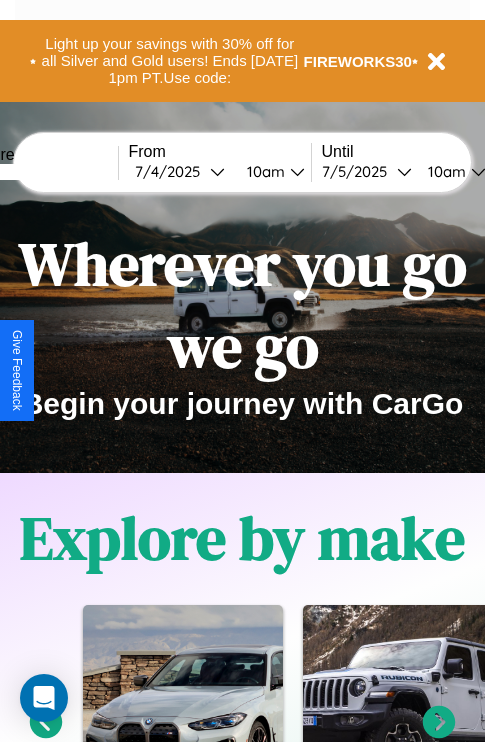click at bounding box center (43, 172) 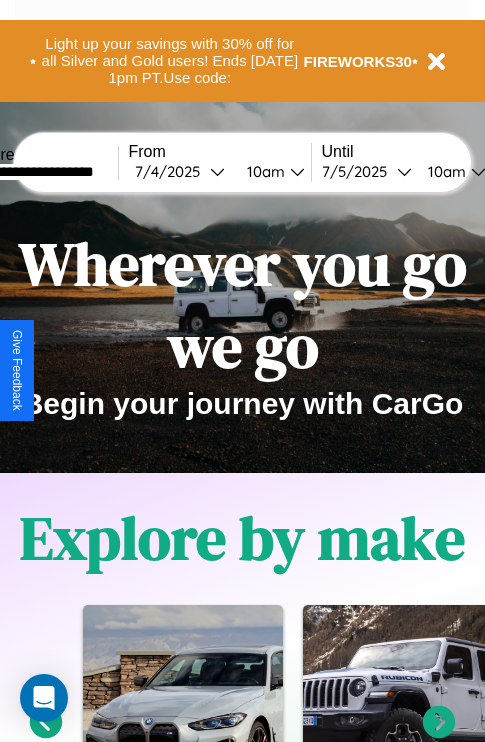 type on "**********" 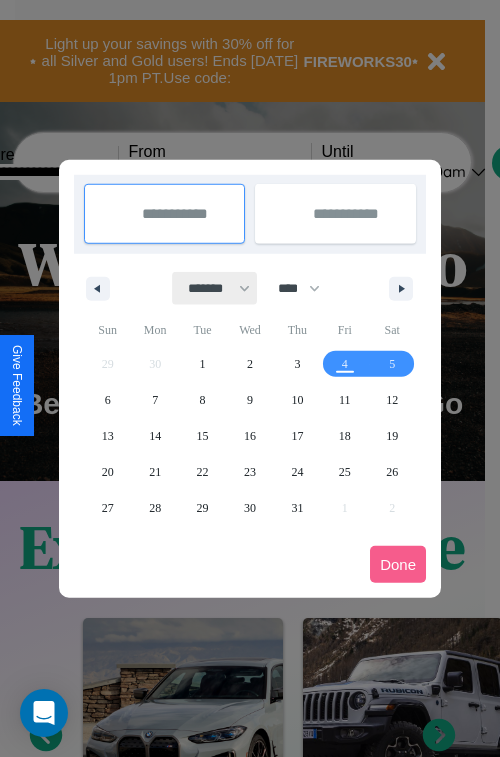 click on "******* ******** ***** ***** *** **** **** ****** ********* ******* ******** ********" at bounding box center (215, 288) 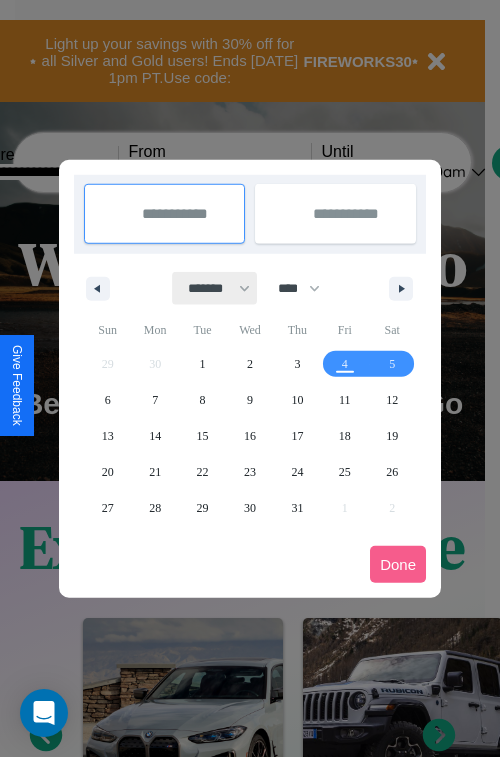 select on "*" 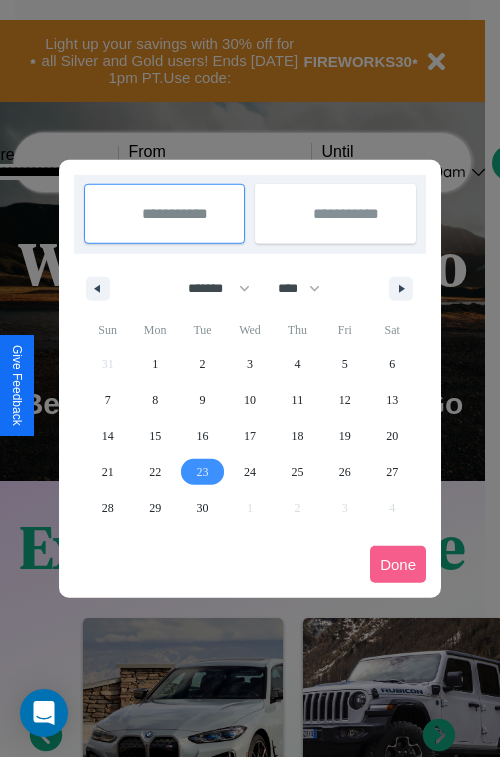 click on "23" at bounding box center (203, 472) 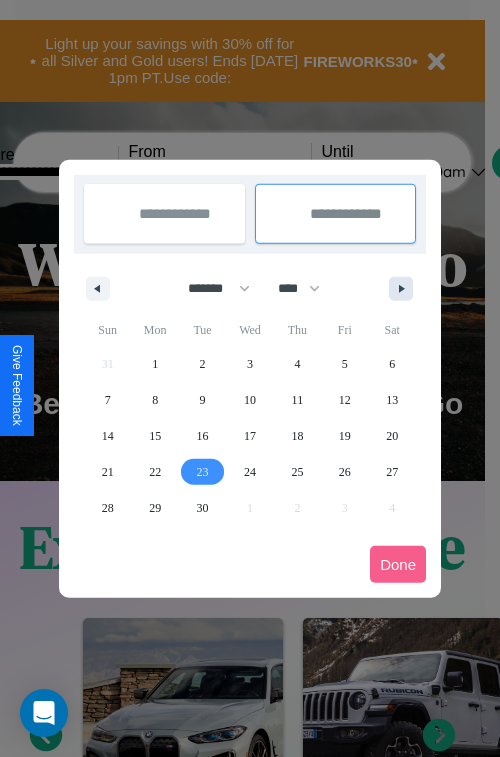 click at bounding box center (405, 289) 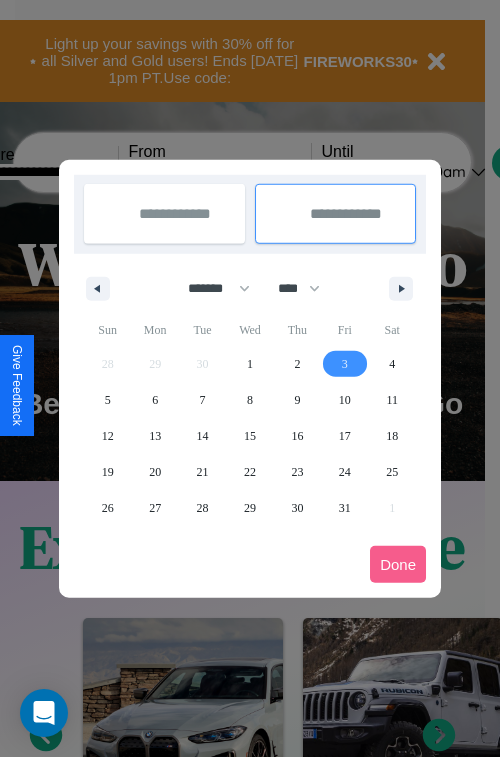 click on "3" at bounding box center (345, 364) 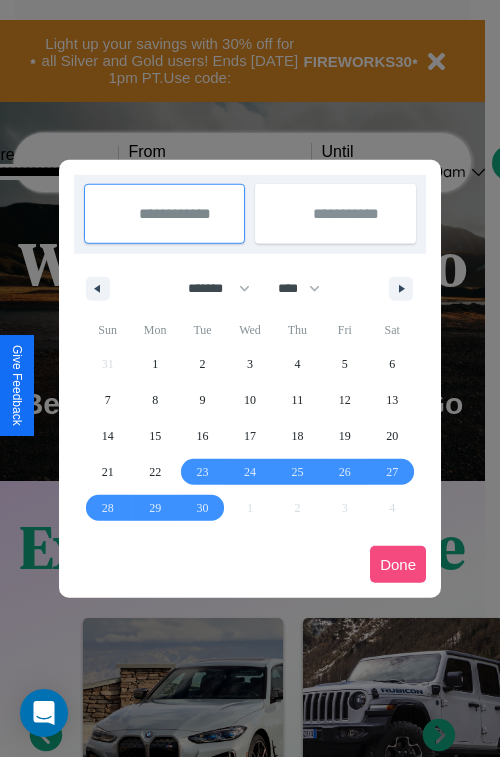 click on "Done" at bounding box center (398, 564) 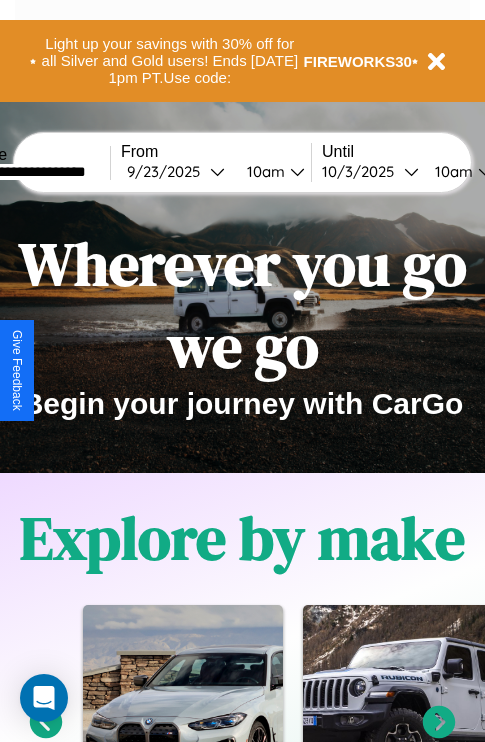 scroll, scrollTop: 0, scrollLeft: 76, axis: horizontal 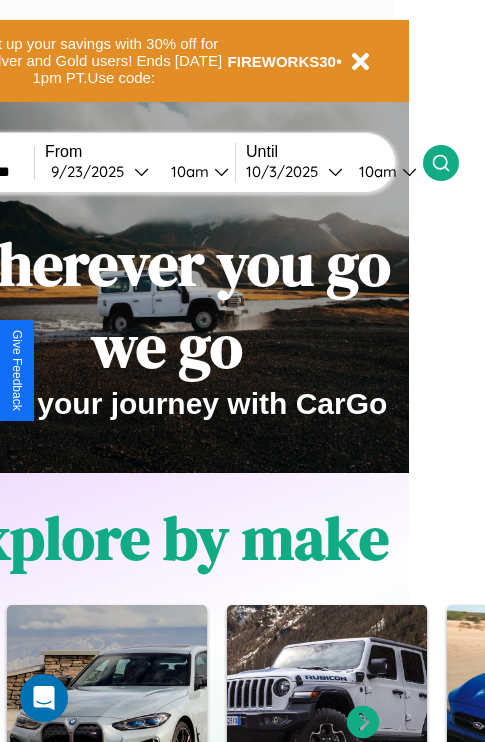 click 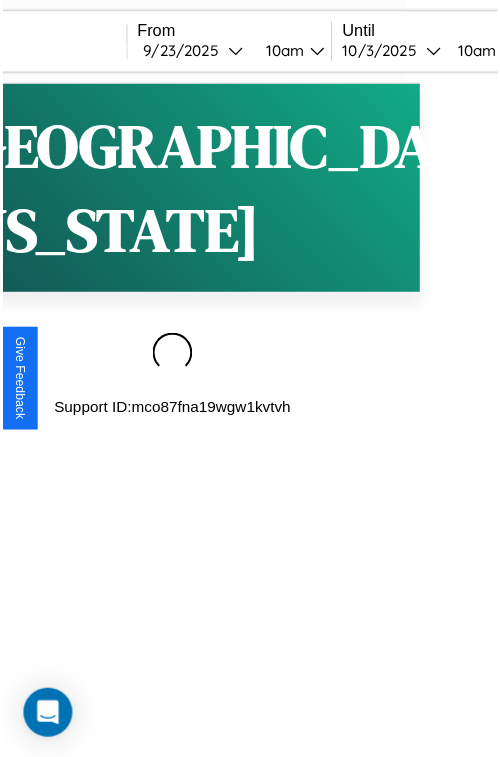 scroll, scrollTop: 0, scrollLeft: 0, axis: both 